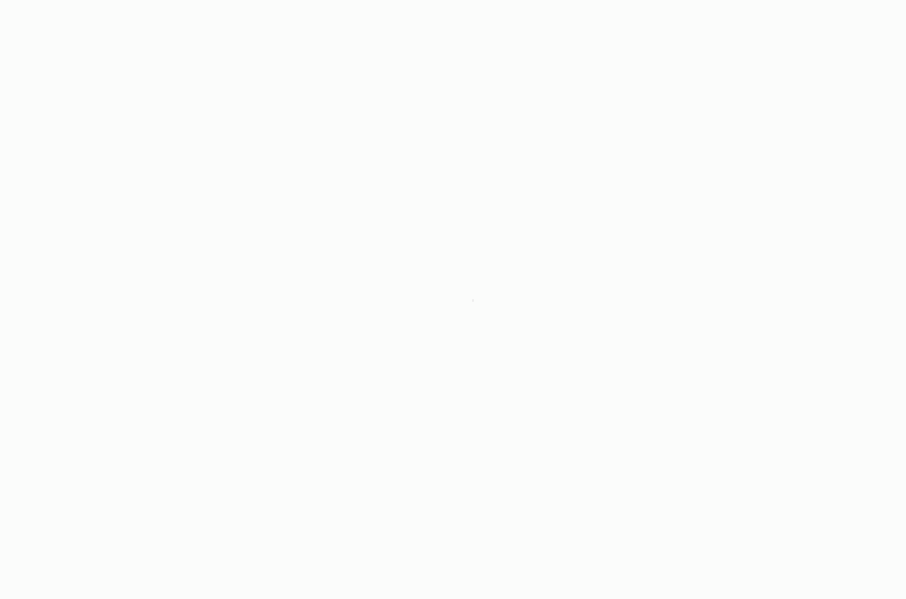 scroll, scrollTop: 0, scrollLeft: 0, axis: both 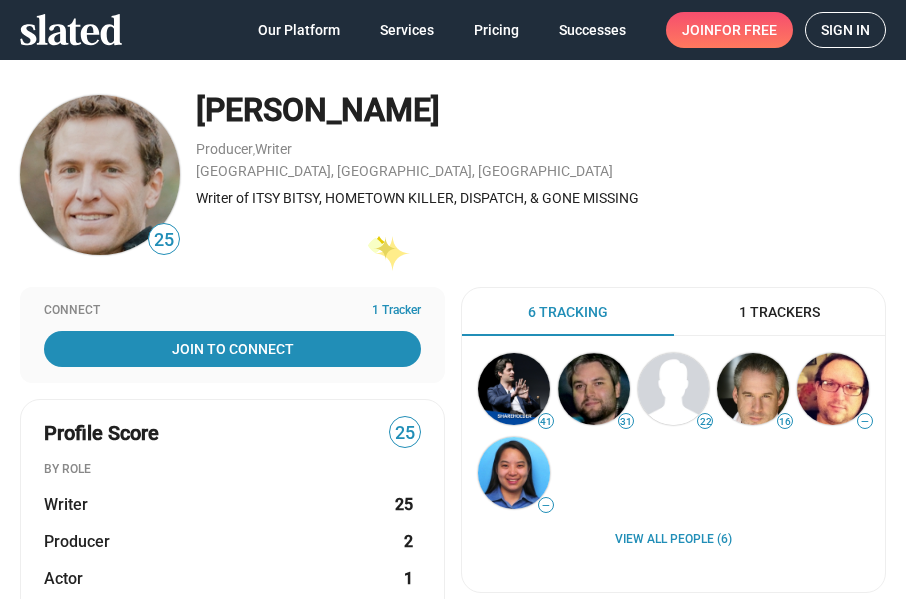click on "[PERSON_NAME]  Producer ,  Writer [GEOGRAPHIC_DATA], [GEOGRAPHIC_DATA], [GEOGRAPHIC_DATA] Writer of ITSY BITSY, HOMETOWN KILLER, DISPATCH, & GONE MISSING" 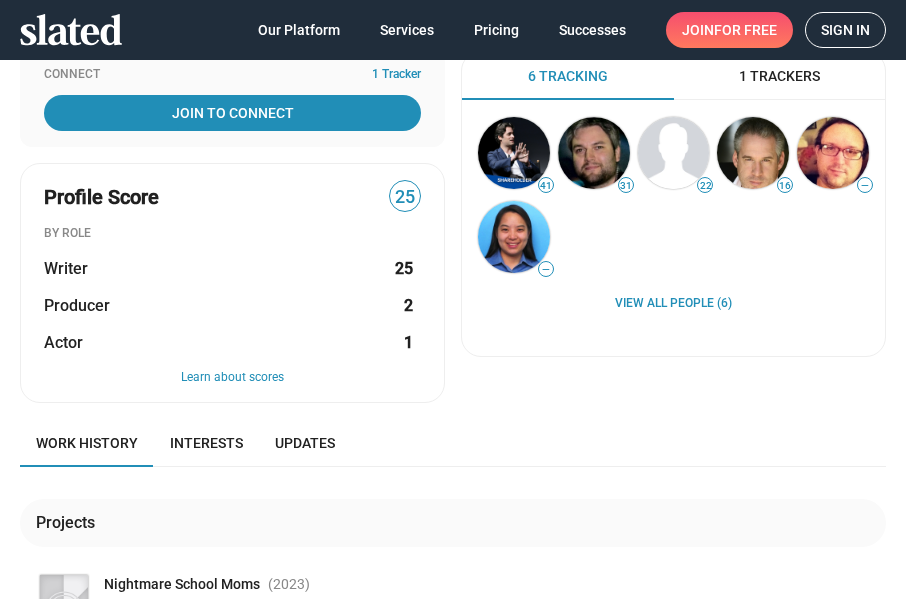 scroll, scrollTop: 240, scrollLeft: 0, axis: vertical 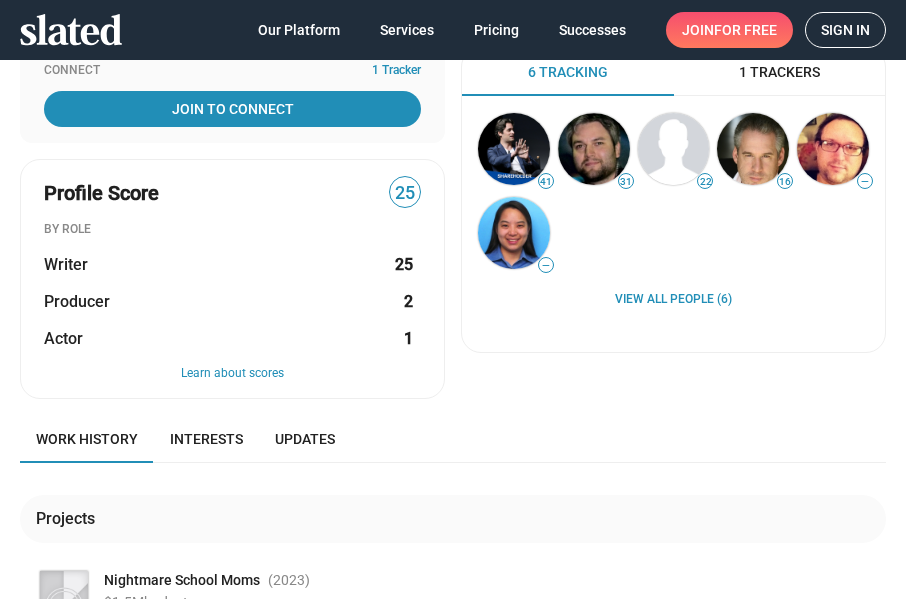 click on "Work history Interests Updates" at bounding box center [453, 439] 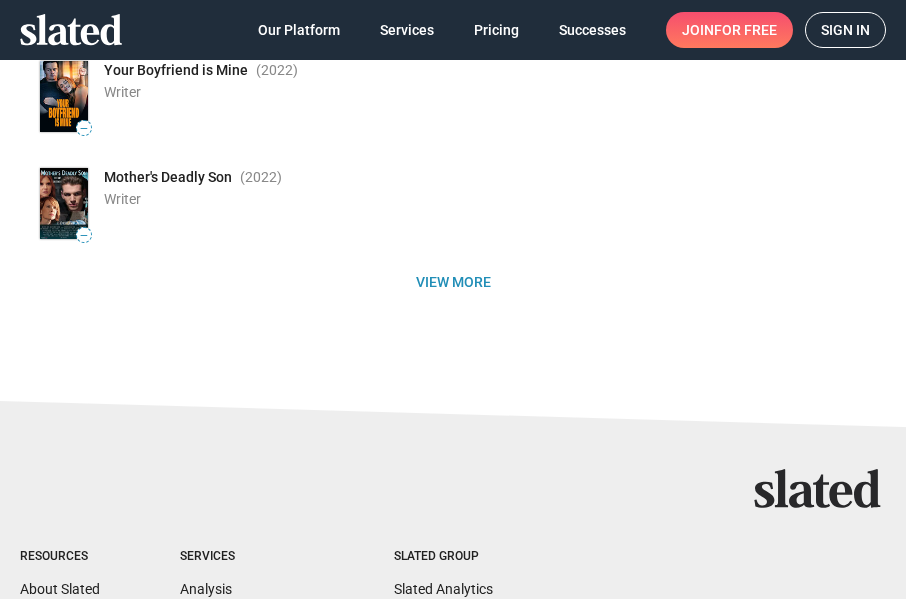 scroll, scrollTop: 720, scrollLeft: 0, axis: vertical 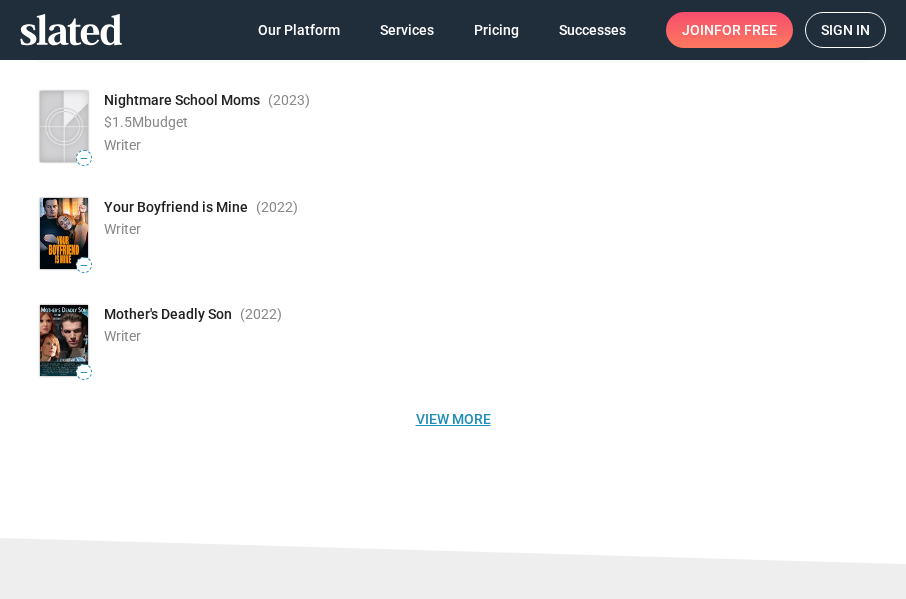 click on "View more" 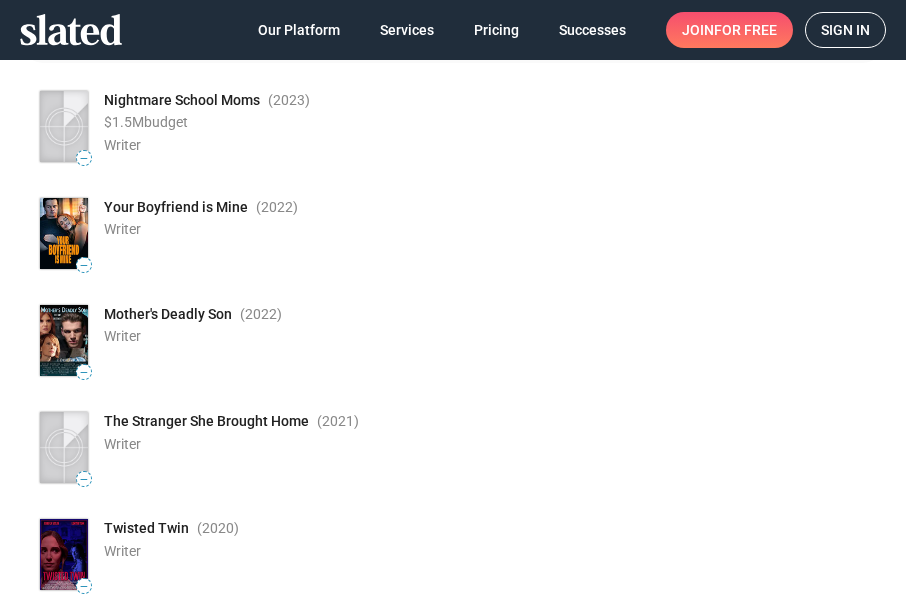 type 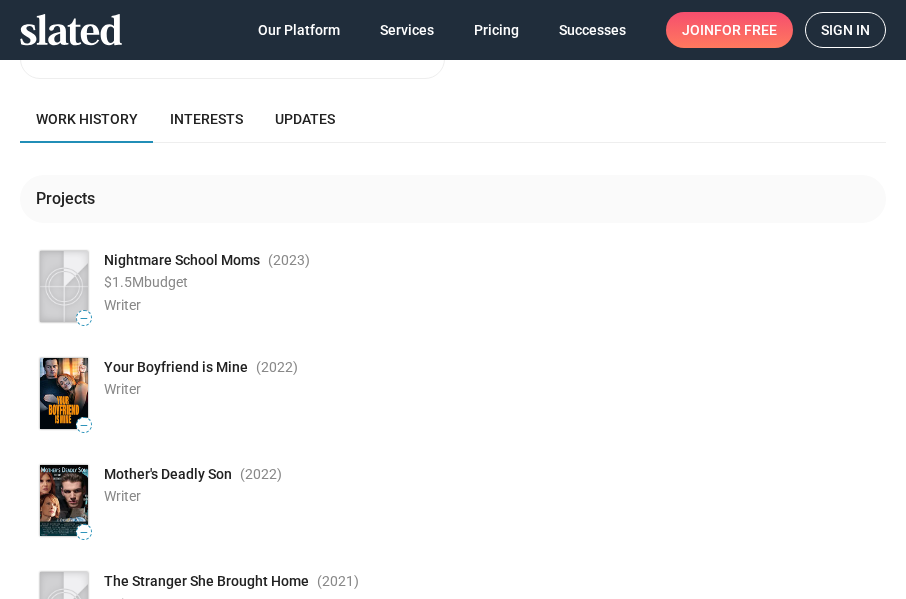 scroll, scrollTop: 600, scrollLeft: 0, axis: vertical 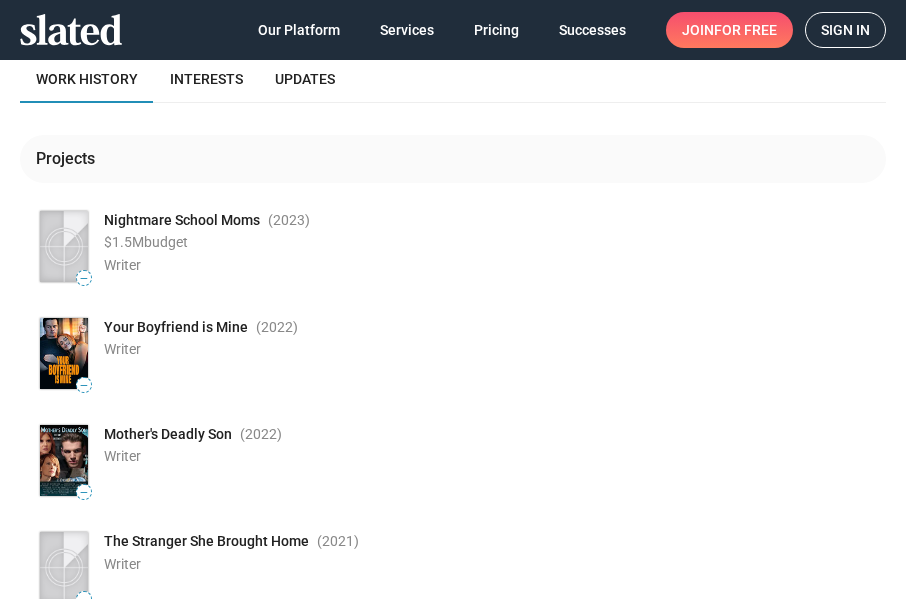 click on "Writer" 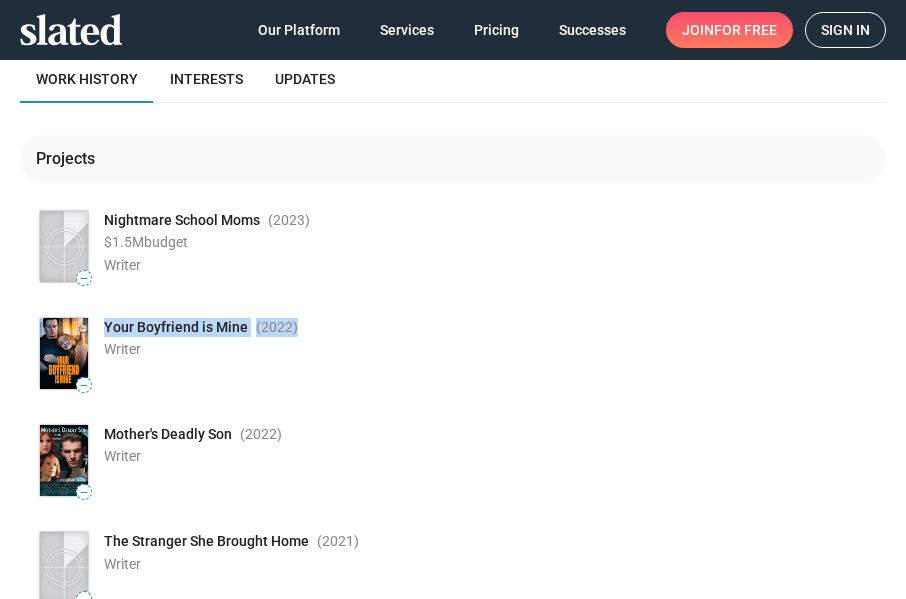 drag, startPoint x: 103, startPoint y: 326, endPoint x: 294, endPoint y: 325, distance: 191.00262 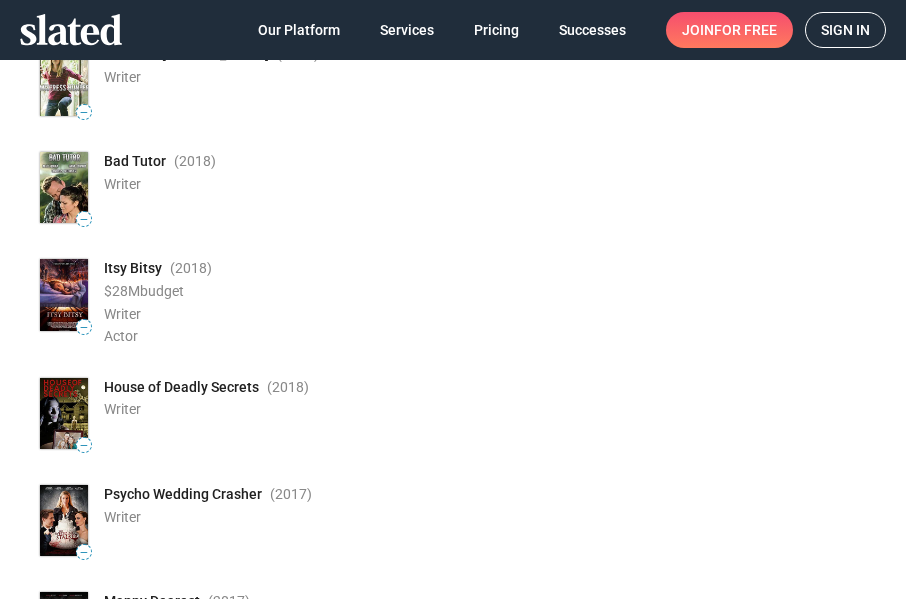 scroll, scrollTop: 1640, scrollLeft: 0, axis: vertical 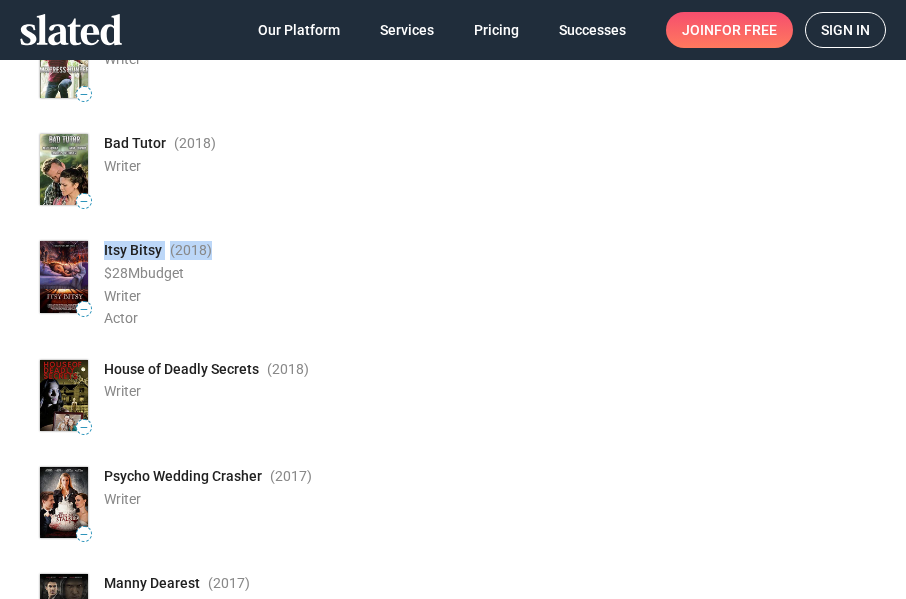 drag, startPoint x: 102, startPoint y: 247, endPoint x: 222, endPoint y: 260, distance: 120.70211 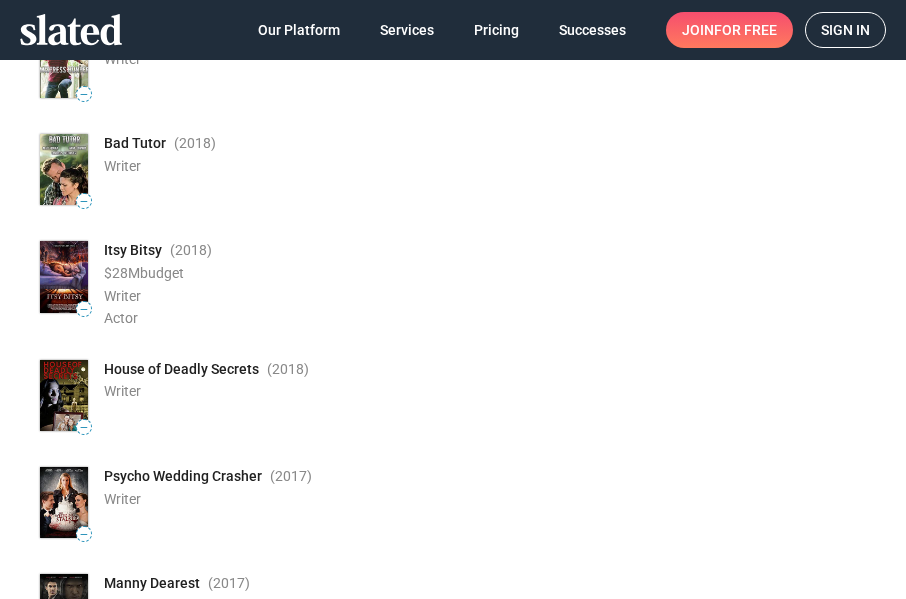 click on "— Itsy Bitsy (2018 ) $28M  budget  Writer   Actor" 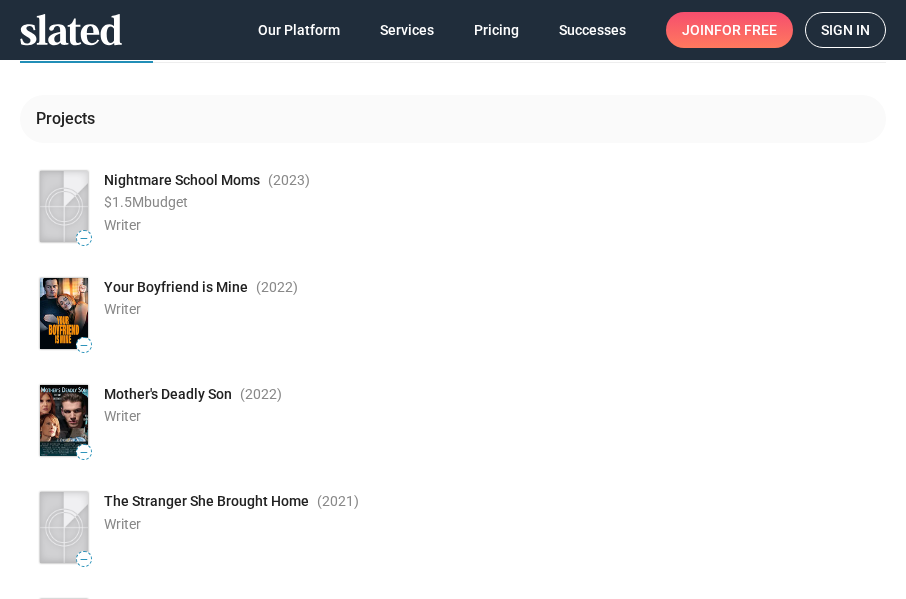 scroll, scrollTop: 680, scrollLeft: 0, axis: vertical 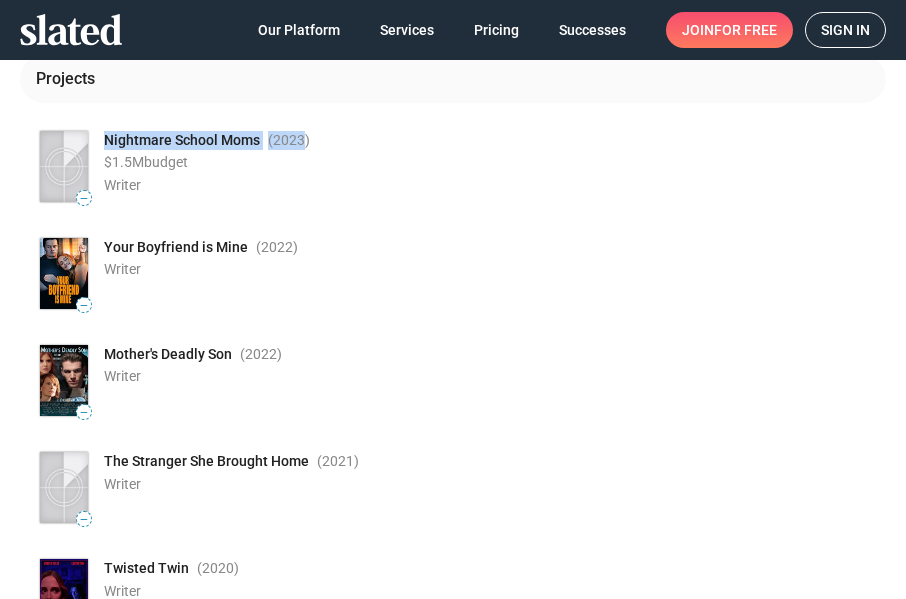 drag, startPoint x: 107, startPoint y: 140, endPoint x: 305, endPoint y: 141, distance: 198.00252 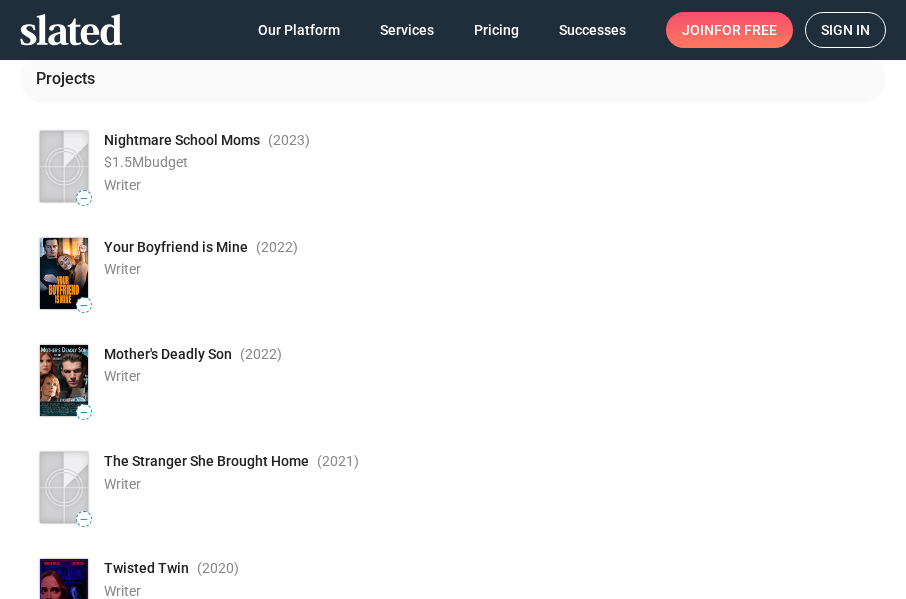 click on "— Nightmare School Moms (2023 ) $1.5M  budget  Writer" 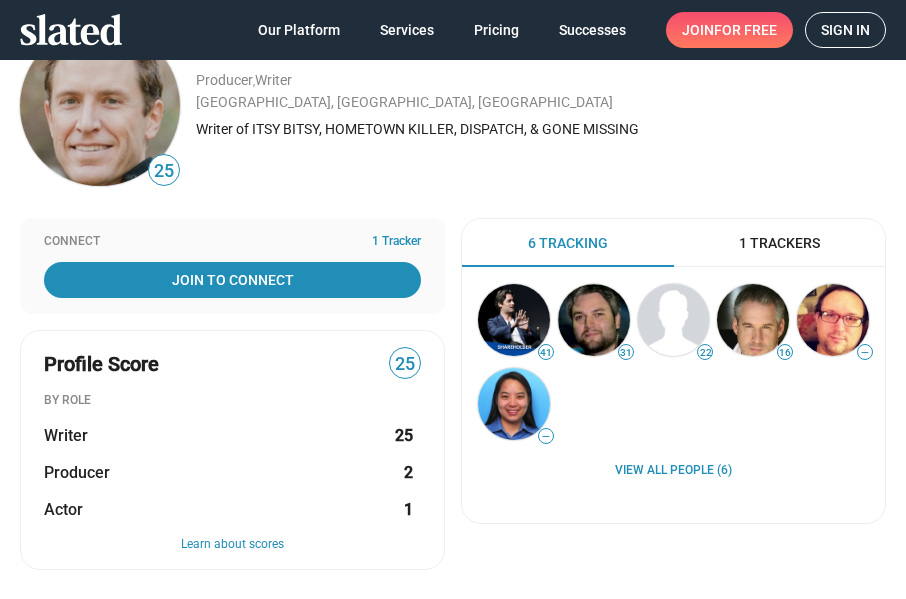 scroll, scrollTop: 0, scrollLeft: 0, axis: both 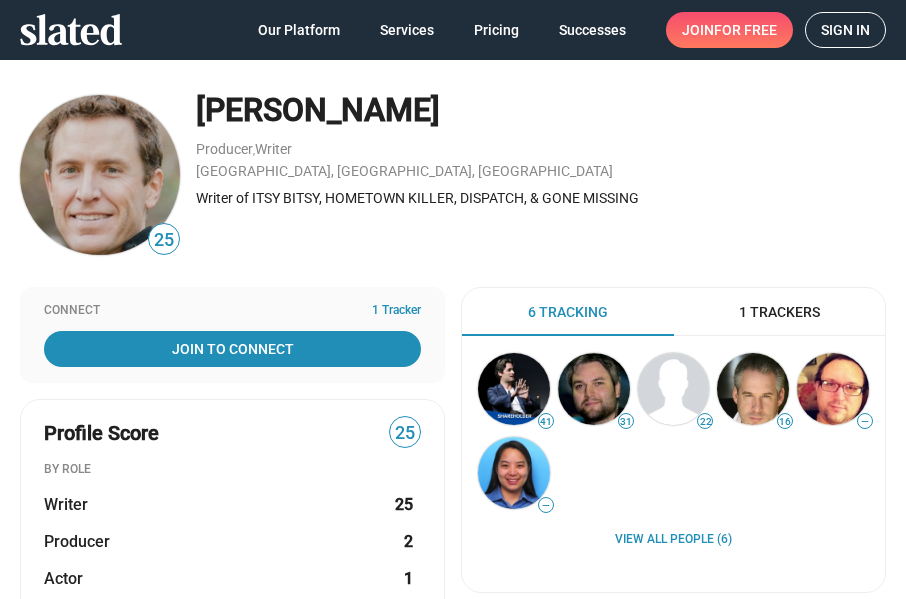 click on "1 Trackers" at bounding box center (779, 312) 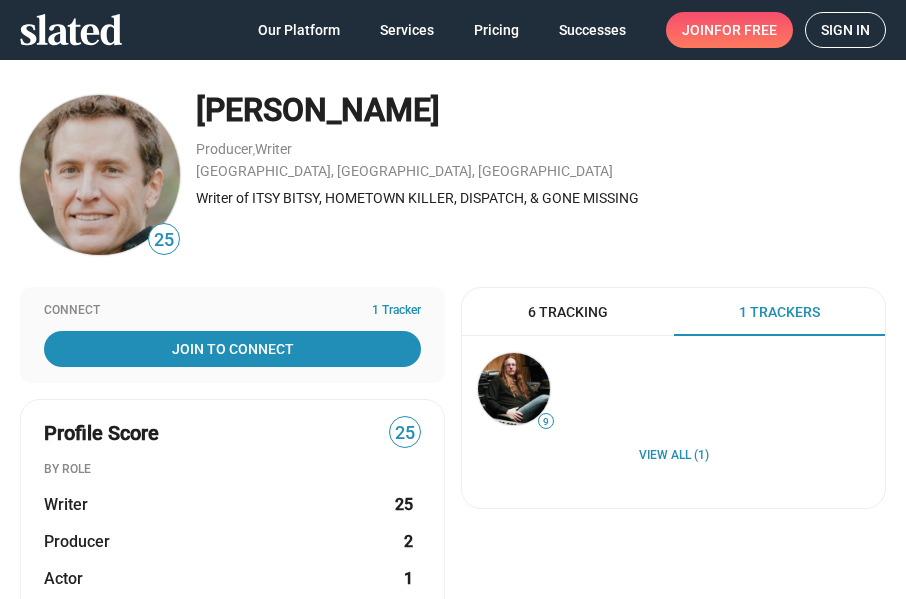 click on "6 Tracking" at bounding box center (568, 312) 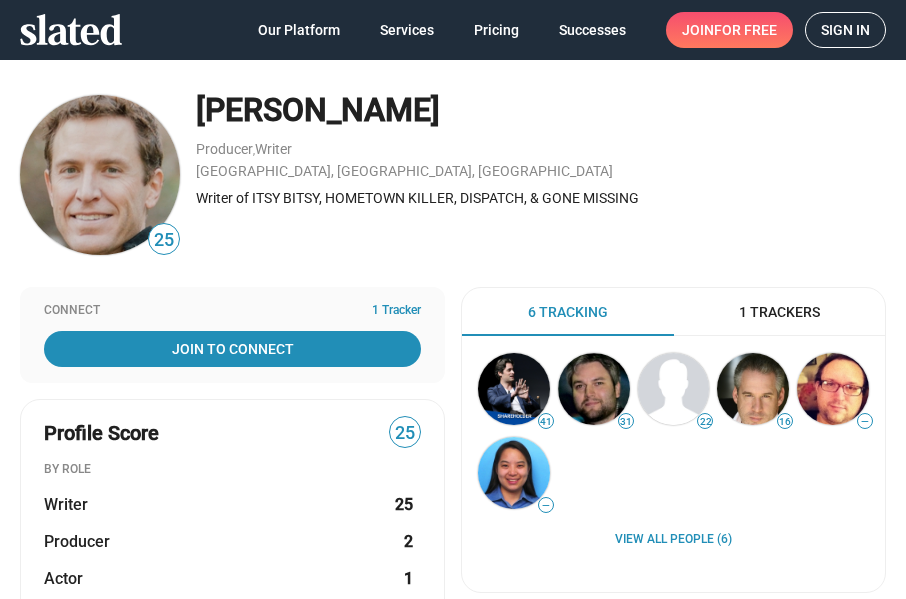 click on "[PERSON_NAME]  Producer ,  Writer [GEOGRAPHIC_DATA], [GEOGRAPHIC_DATA], [GEOGRAPHIC_DATA] Writer of ITSY BITSY, HOMETOWN KILLER, DISPATCH, & GONE MISSING" 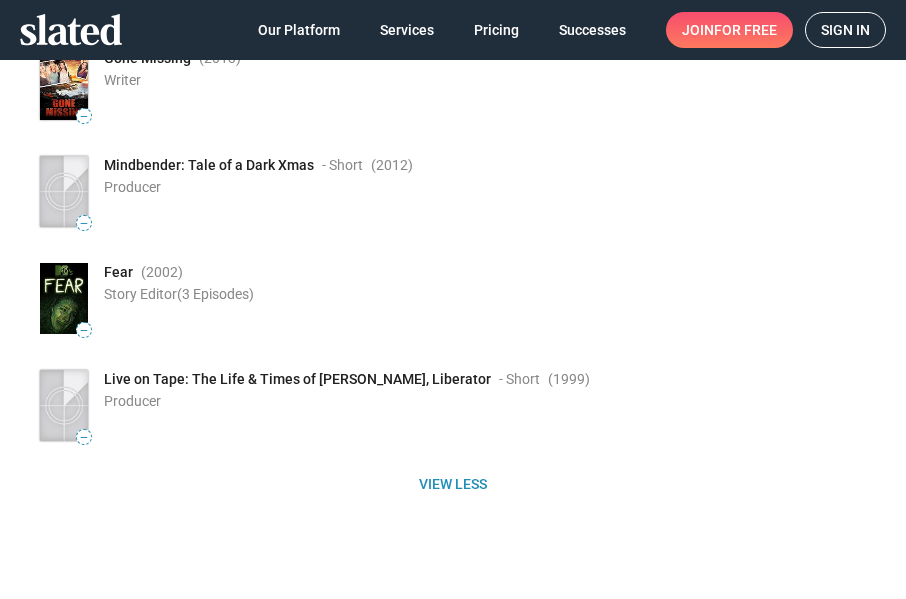 scroll, scrollTop: 2920, scrollLeft: 0, axis: vertical 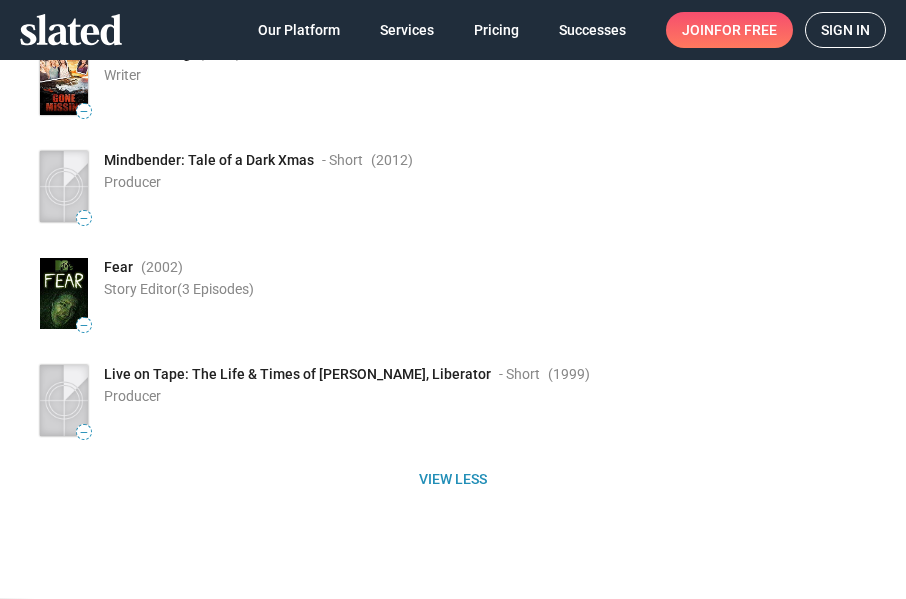 click 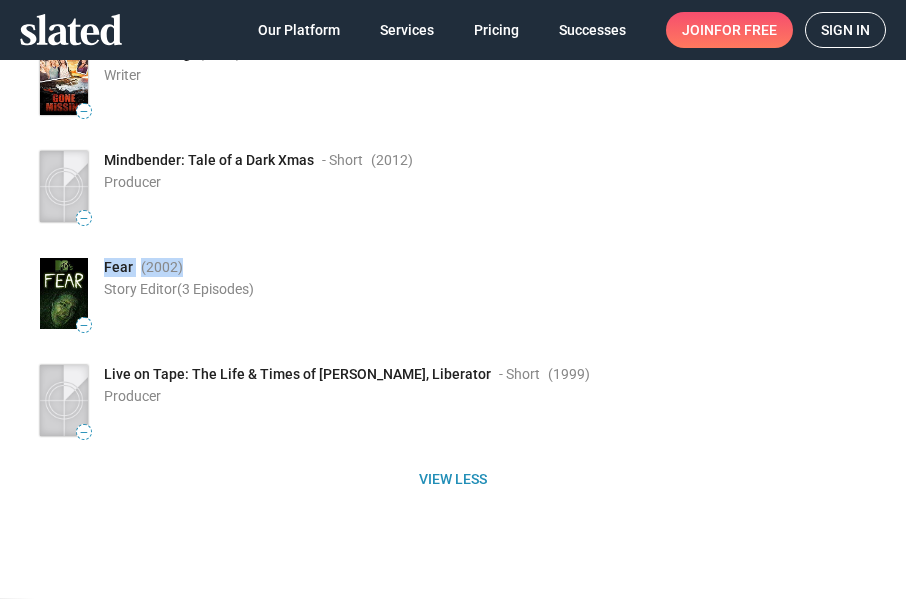 drag, startPoint x: 104, startPoint y: 270, endPoint x: 183, endPoint y: 271, distance: 79.00633 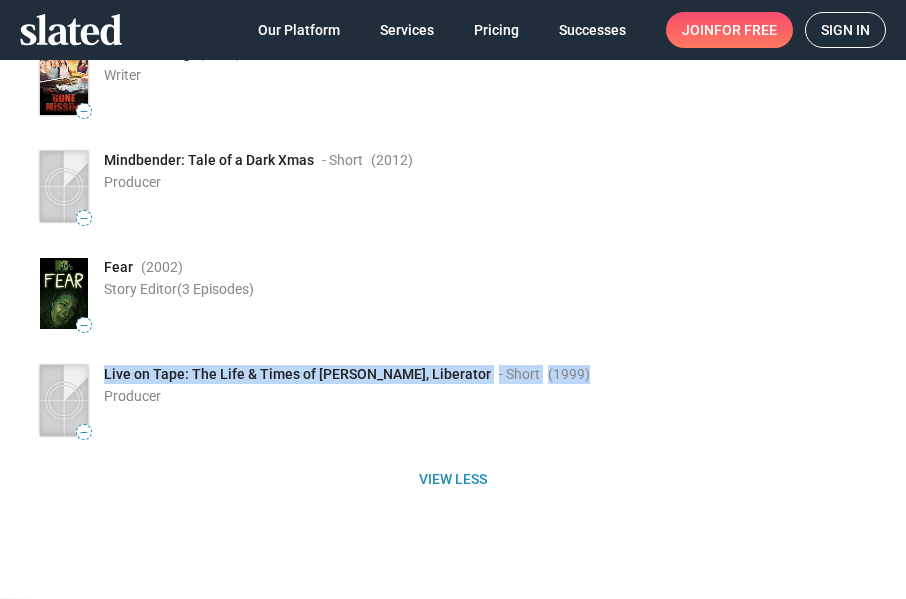 drag, startPoint x: 101, startPoint y: 374, endPoint x: 555, endPoint y: 373, distance: 454.0011 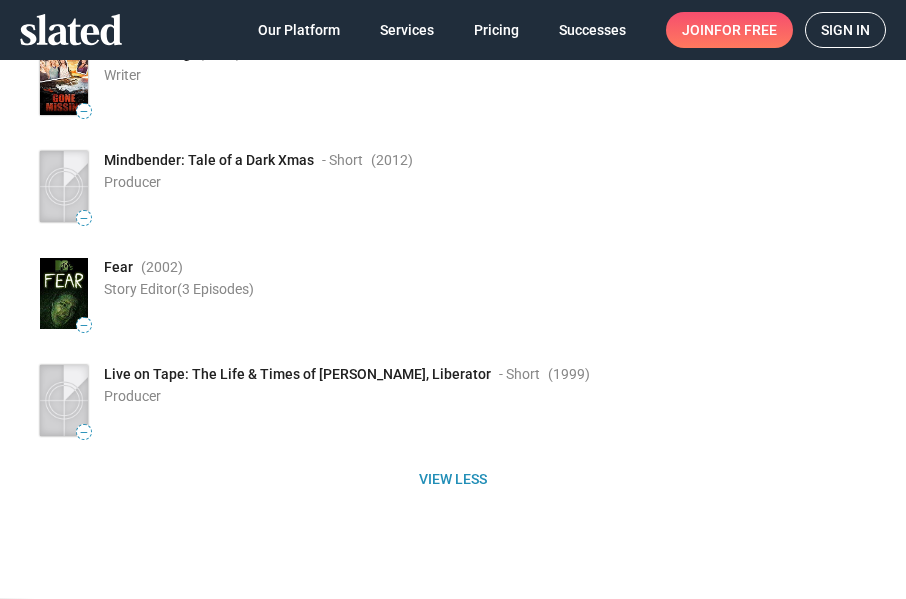 click on "Story Editor  (3 Episodes)" 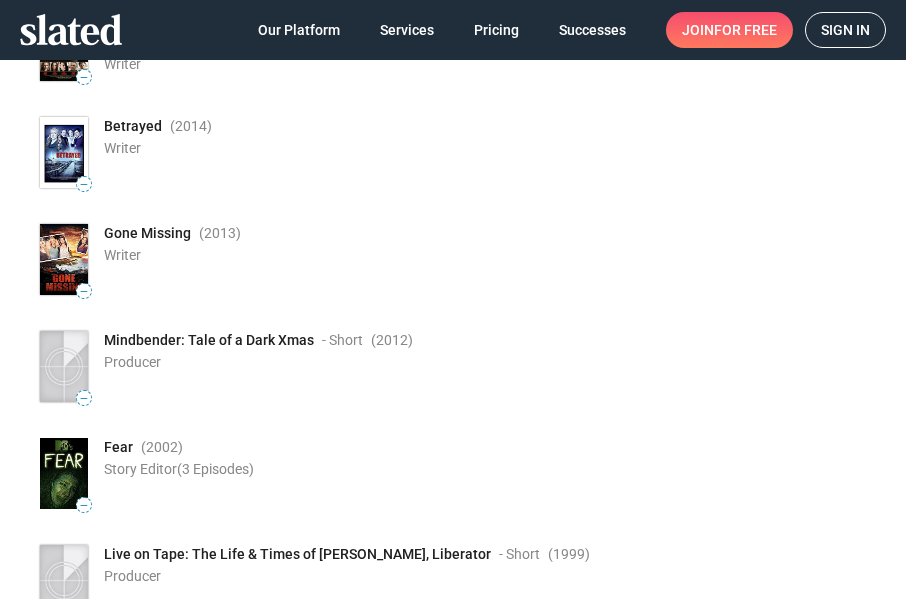 scroll, scrollTop: 2720, scrollLeft: 0, axis: vertical 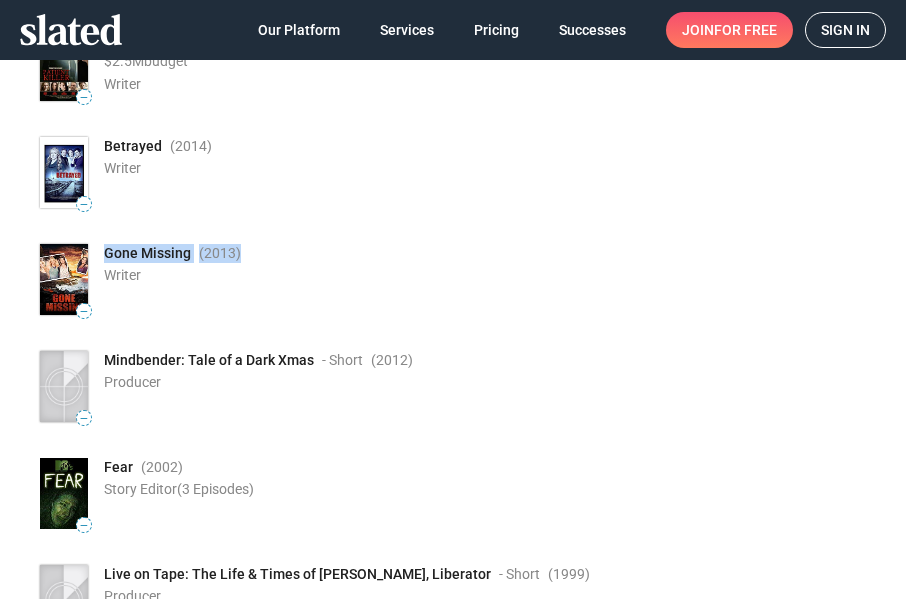 drag, startPoint x: 103, startPoint y: 253, endPoint x: 245, endPoint y: 248, distance: 142.088 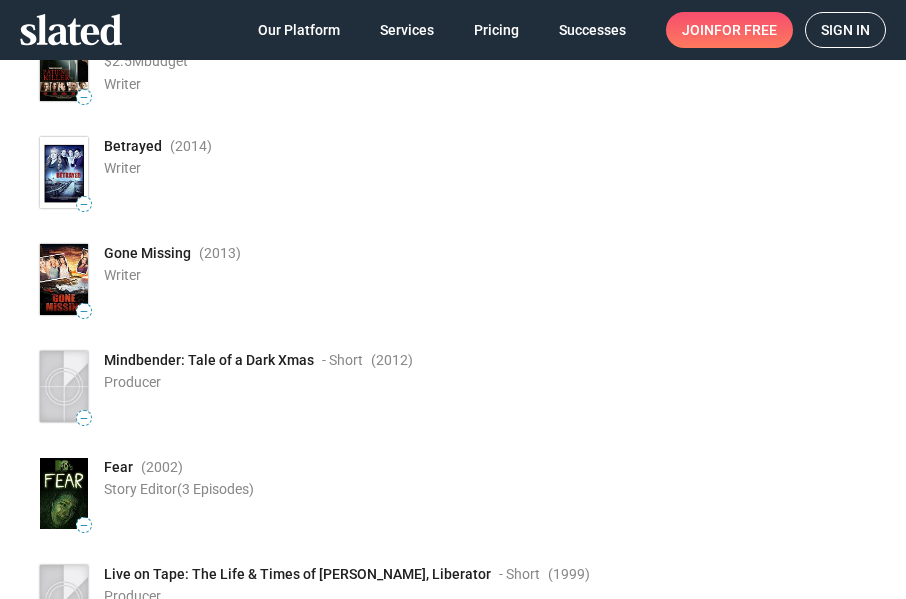 click on "— Gone Missing (2013 )  Writer" 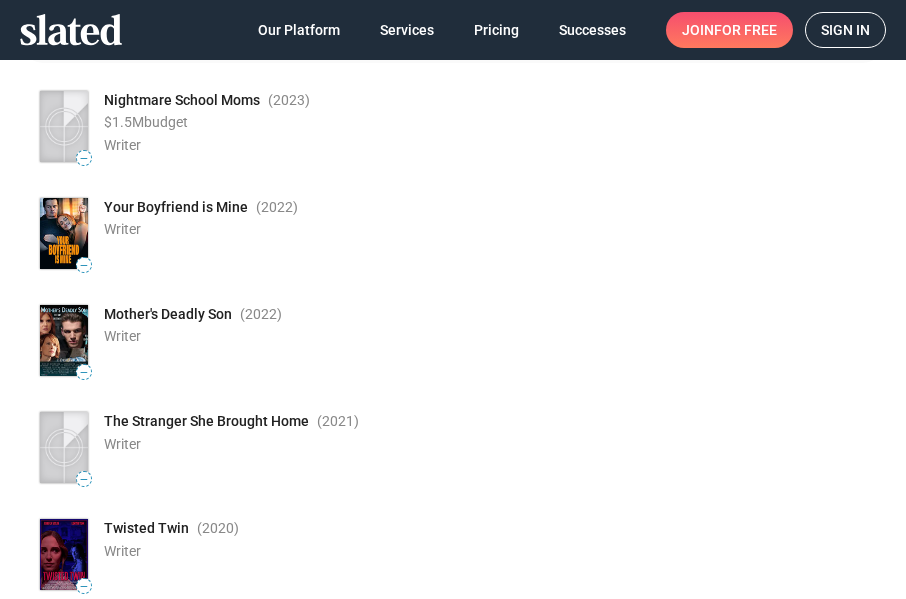 scroll, scrollTop: 760, scrollLeft: 0, axis: vertical 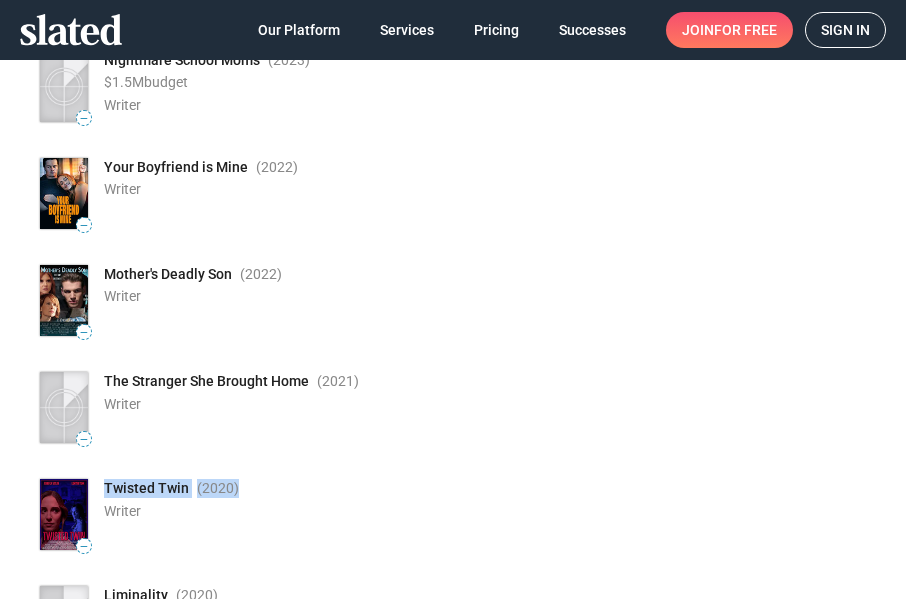 drag, startPoint x: 105, startPoint y: 491, endPoint x: 243, endPoint y: 484, distance: 138.17743 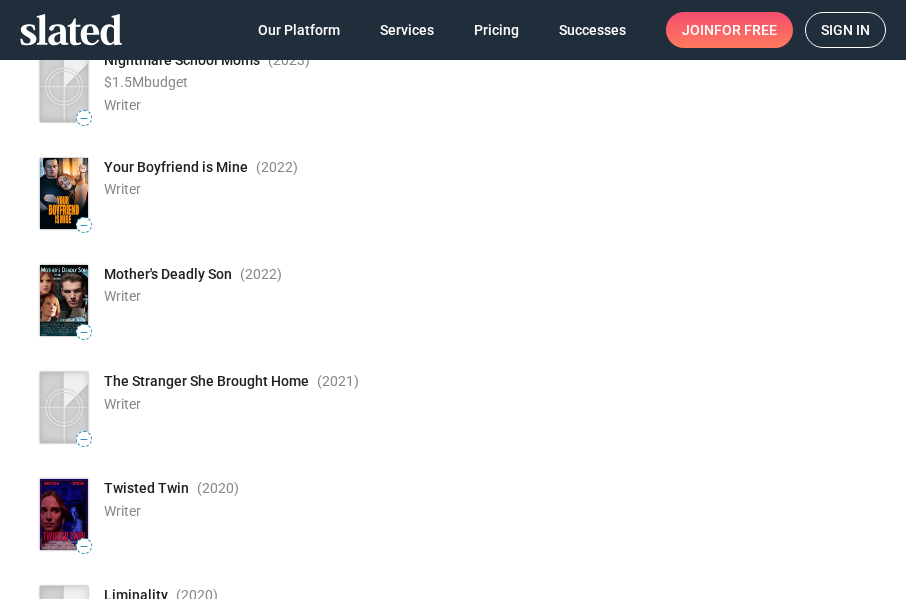 click on "— Mother's Deadly Son (2022 )  Writer" 